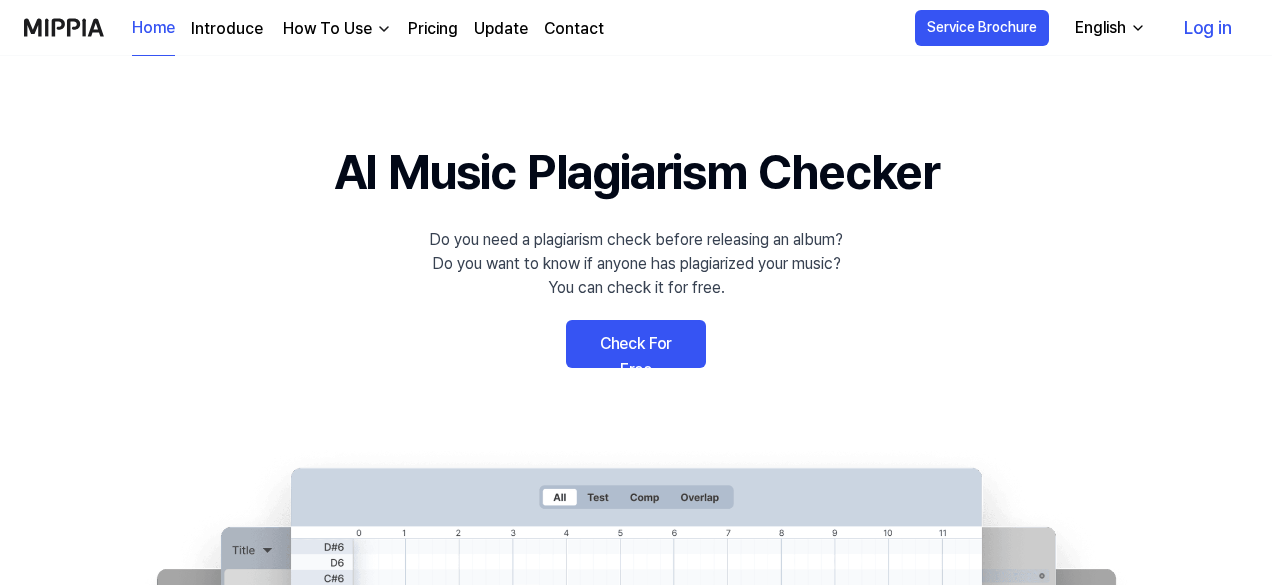 scroll, scrollTop: 0, scrollLeft: 0, axis: both 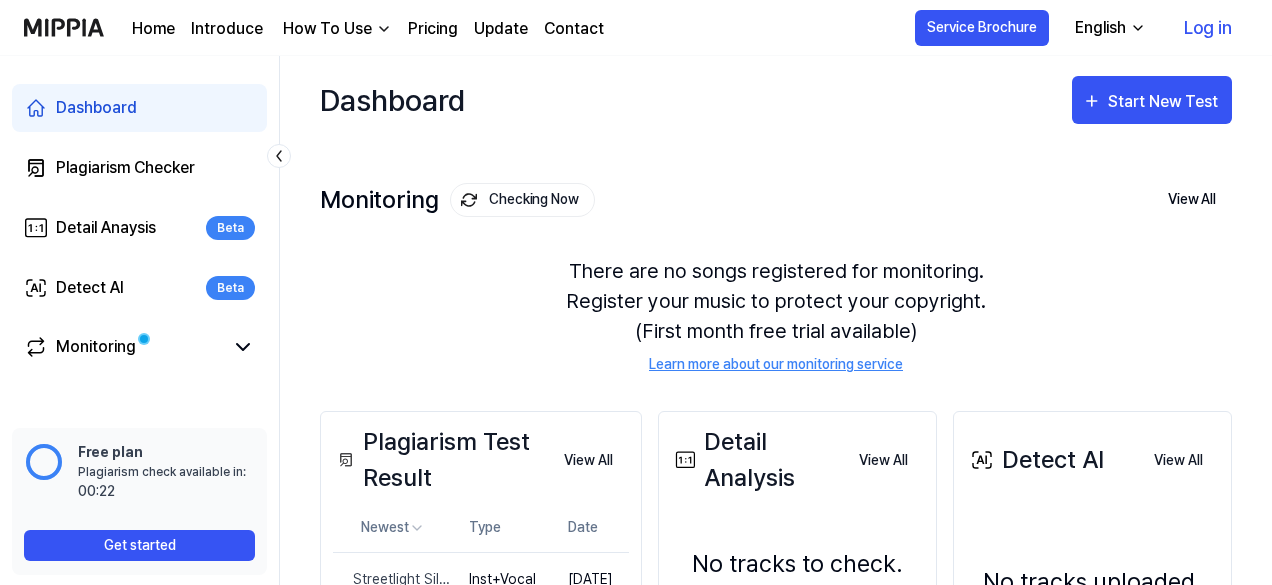 click on "Log in" at bounding box center [1208, 28] 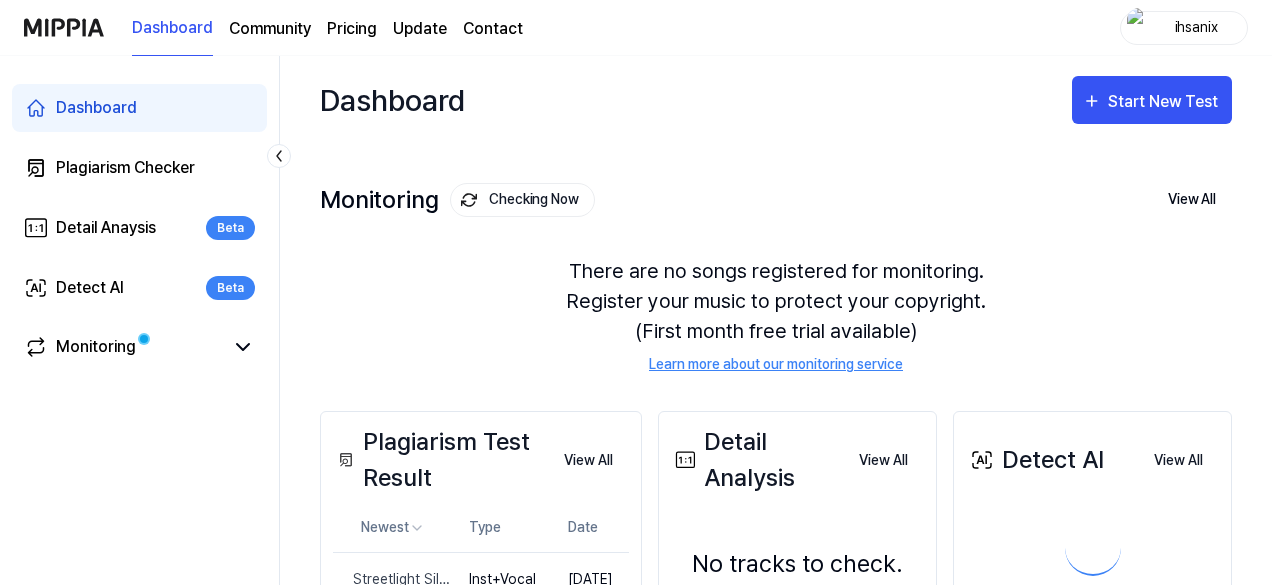 scroll, scrollTop: 0, scrollLeft: 0, axis: both 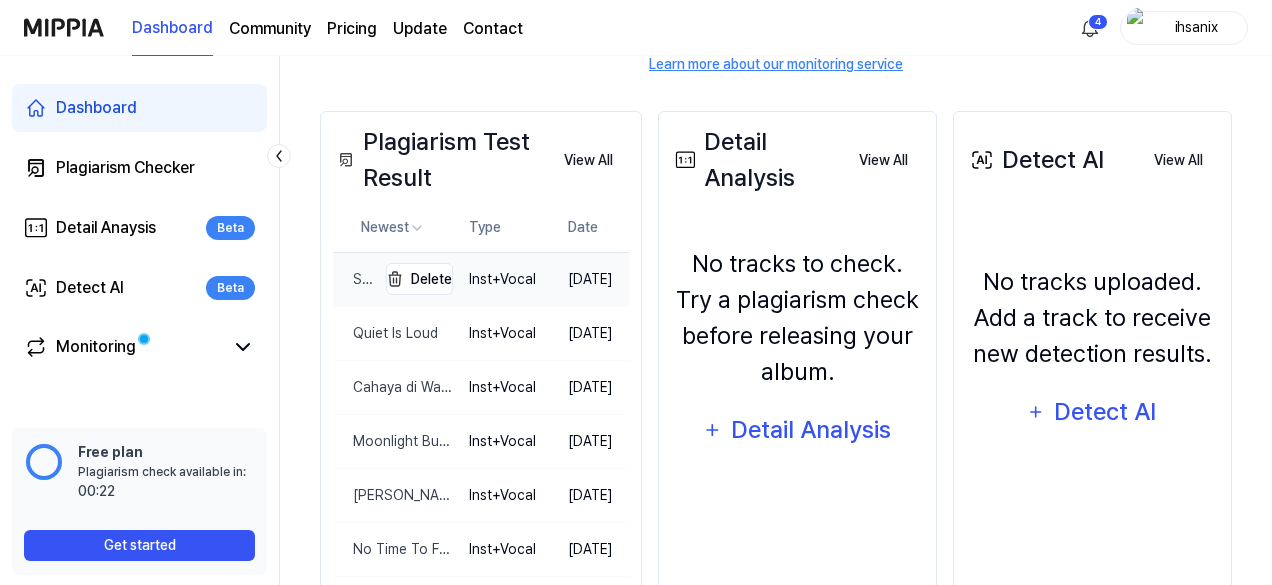 click on "Streetlight Silence" at bounding box center (354, 279) 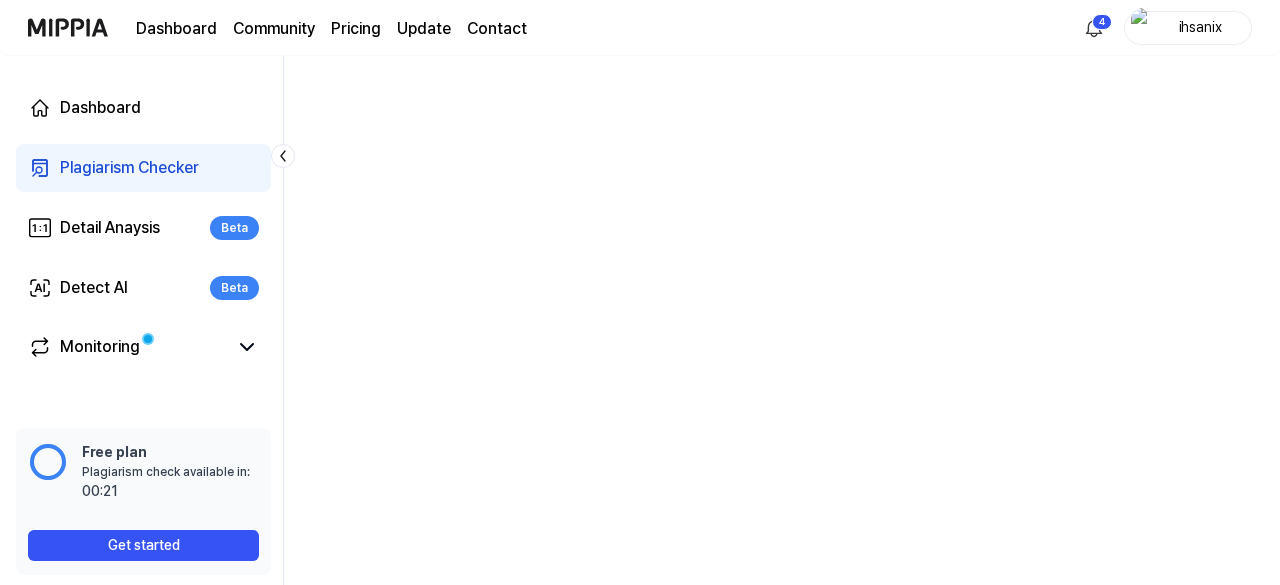 scroll, scrollTop: 0, scrollLeft: 0, axis: both 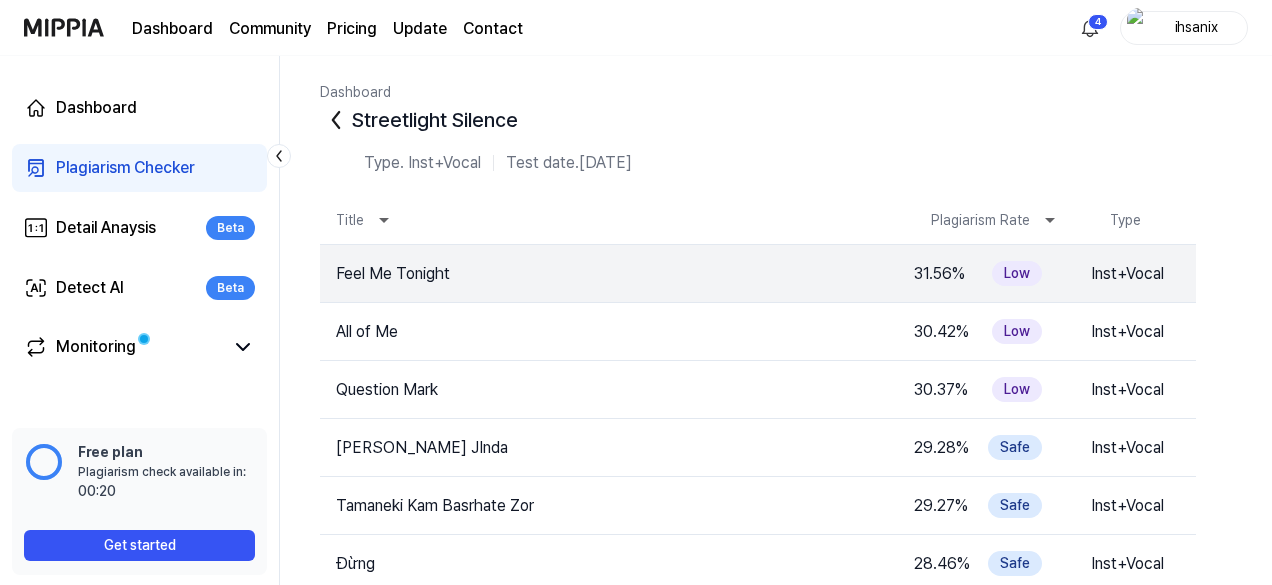 click 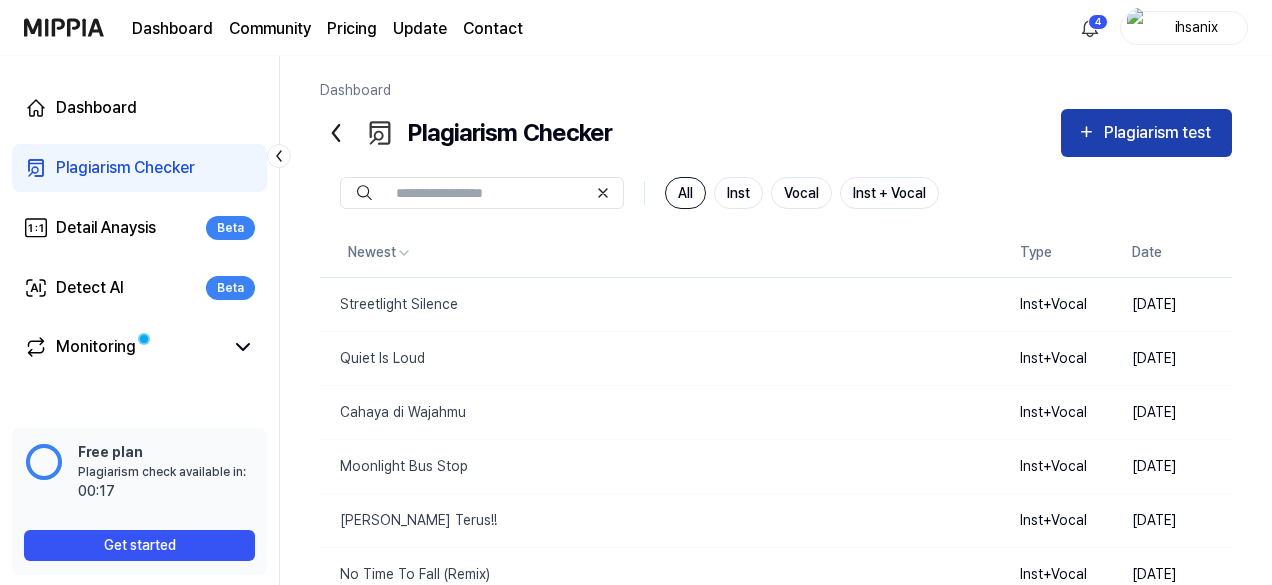 click on "Plagiarism test" at bounding box center (1146, 133) 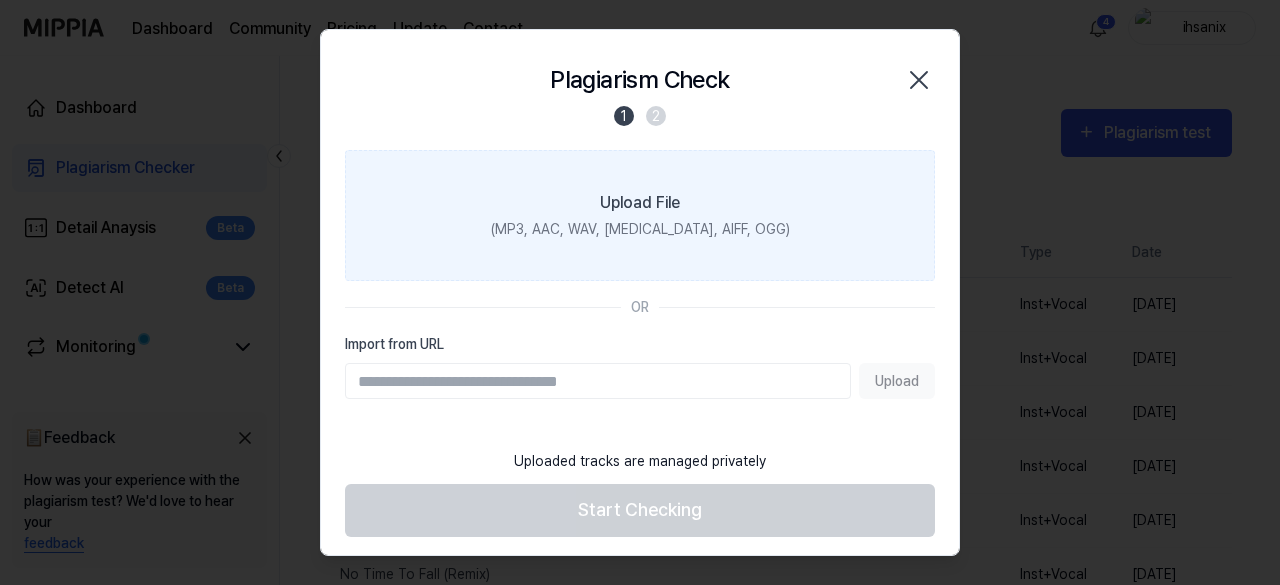 click on "Upload File" at bounding box center (640, 203) 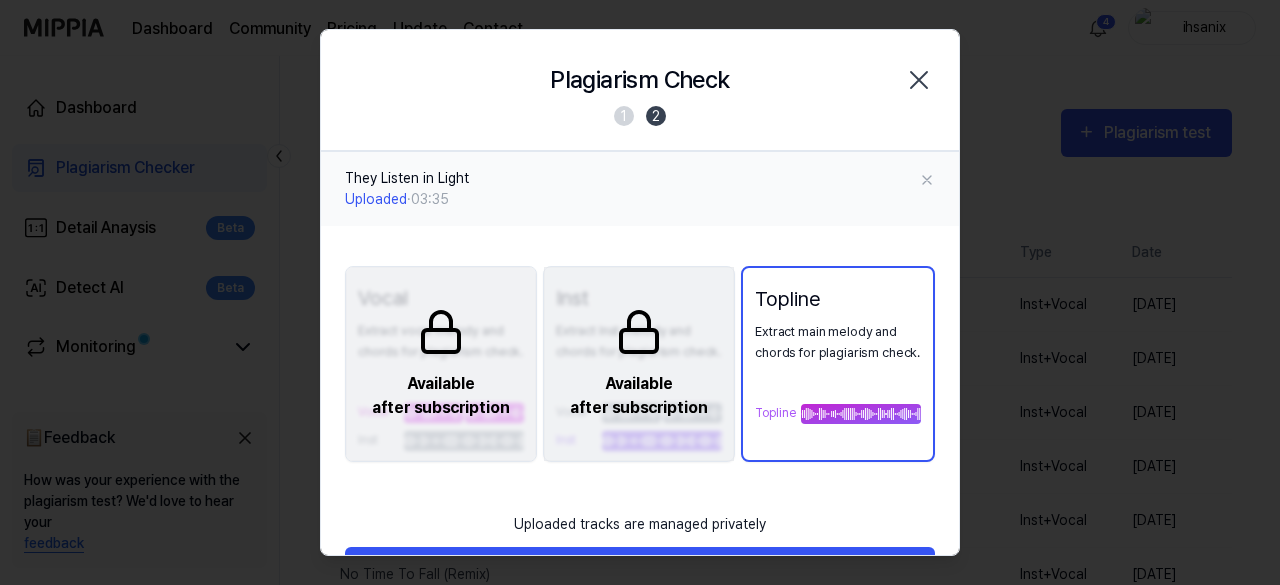 scroll, scrollTop: 68, scrollLeft: 0, axis: vertical 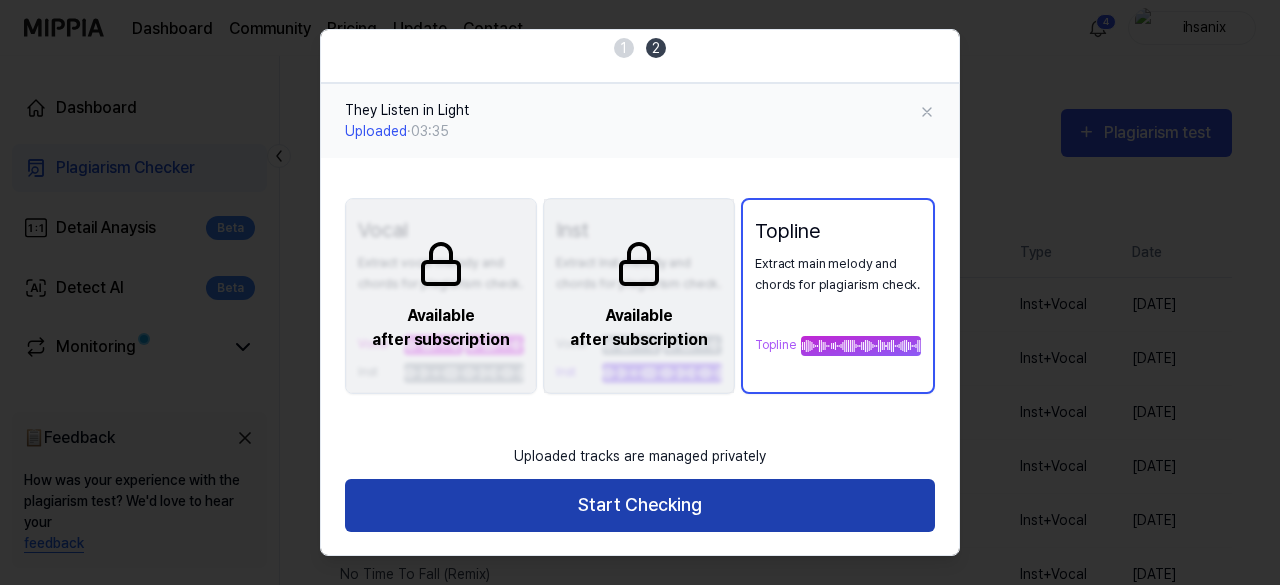 click on "Start Checking" at bounding box center [640, 505] 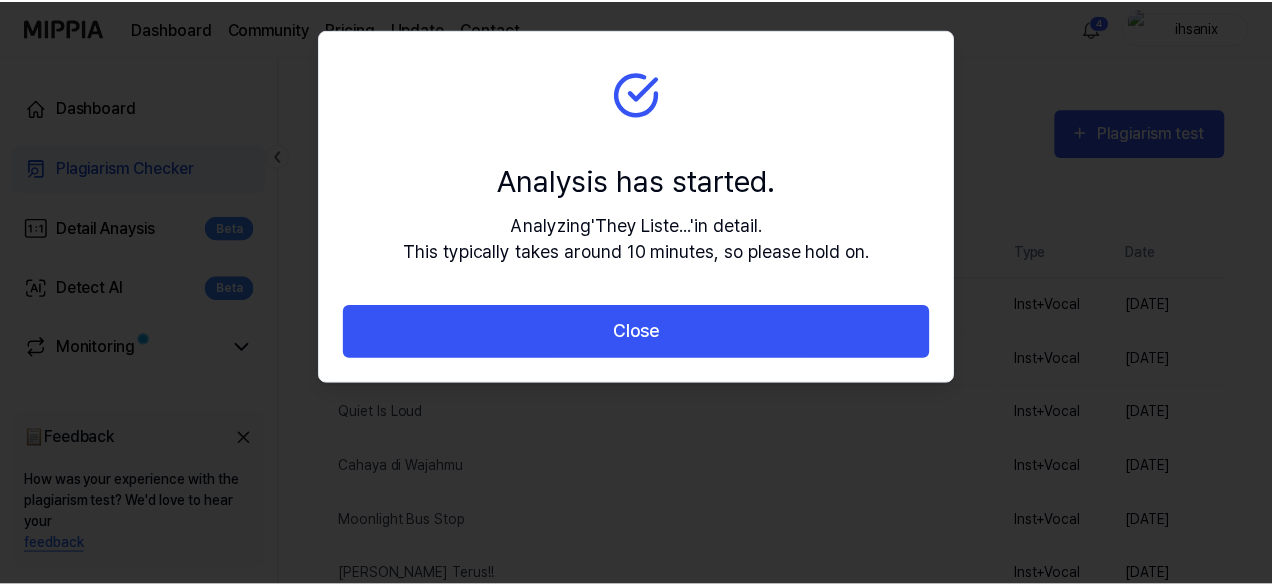 scroll, scrollTop: 0, scrollLeft: 0, axis: both 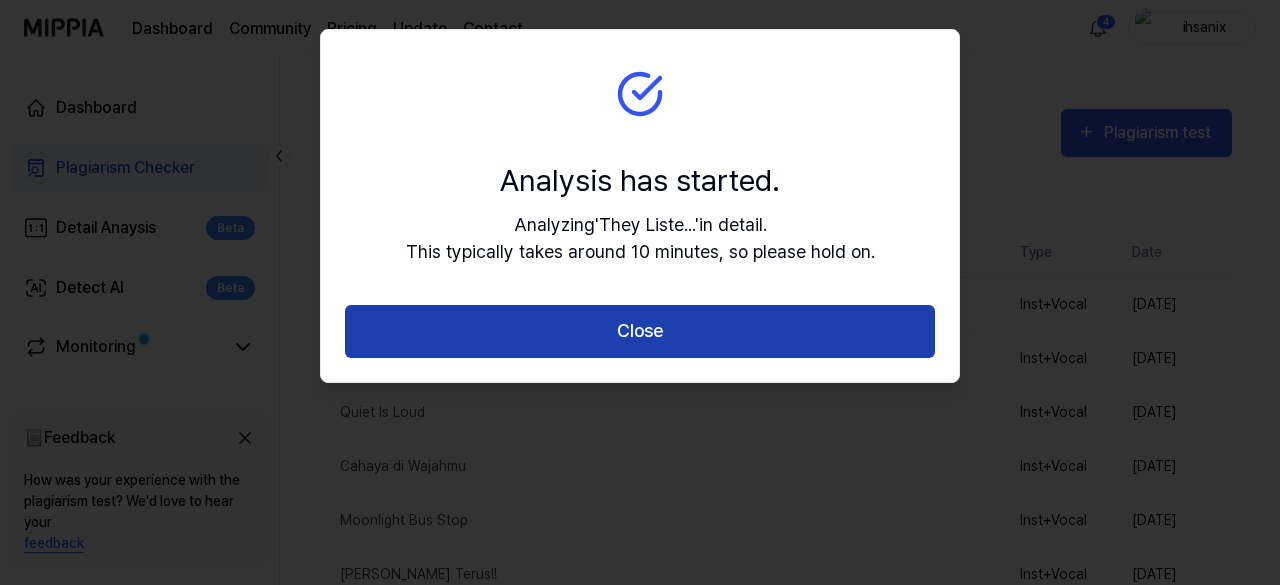 click on "Close" at bounding box center (640, 331) 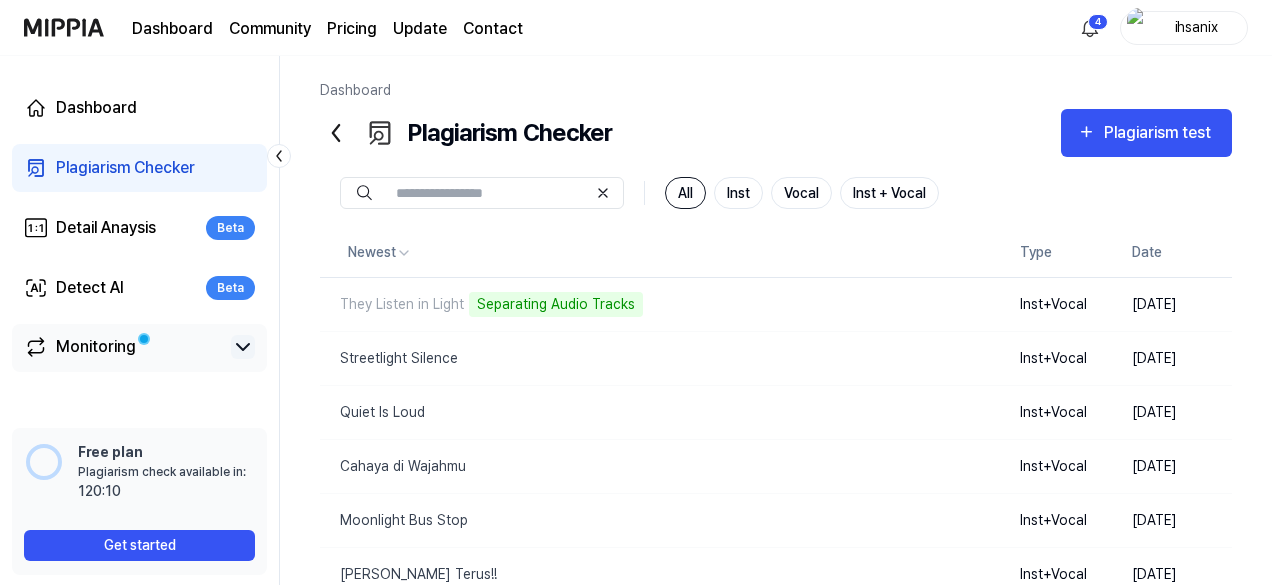click 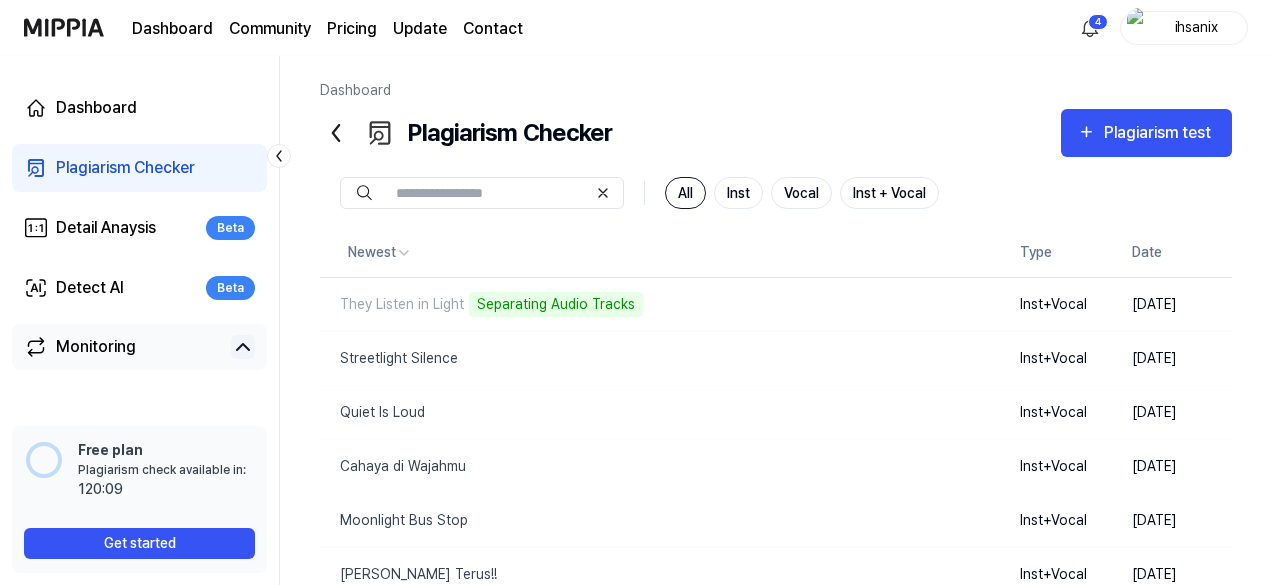 click on "Monitoring" at bounding box center [96, 347] 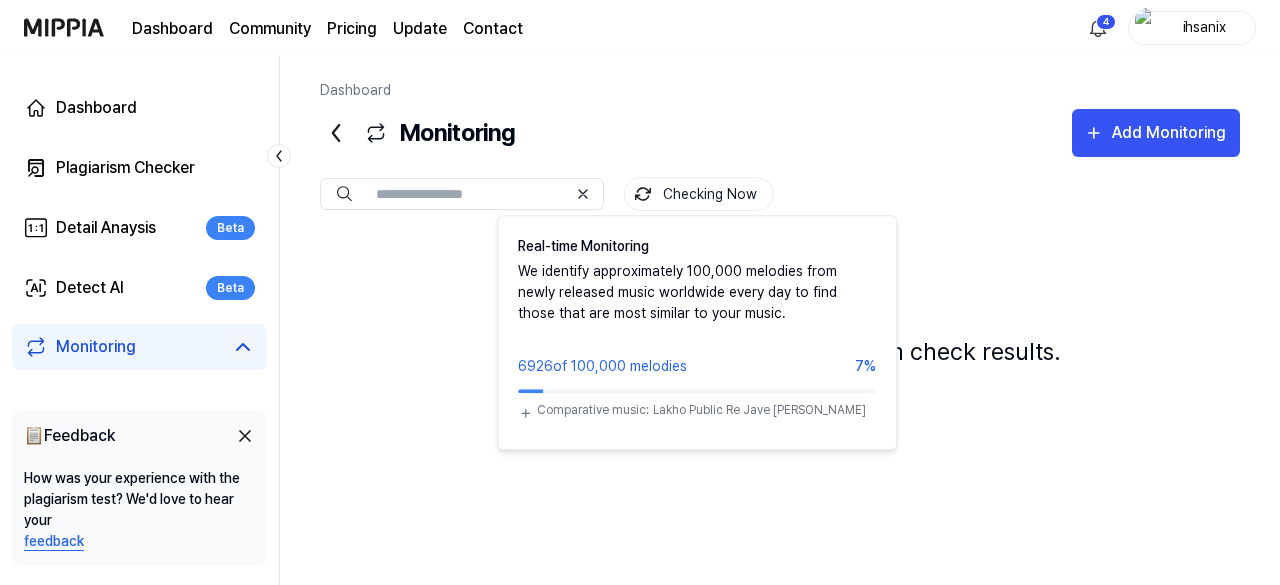 click on "Checking Now" at bounding box center (699, 194) 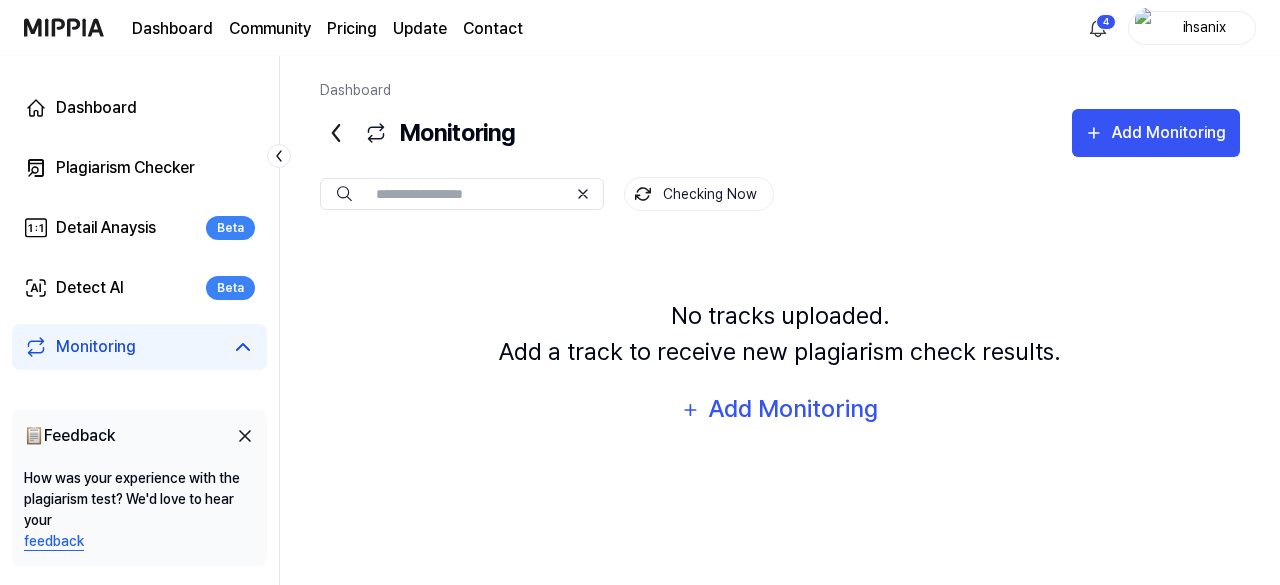 click 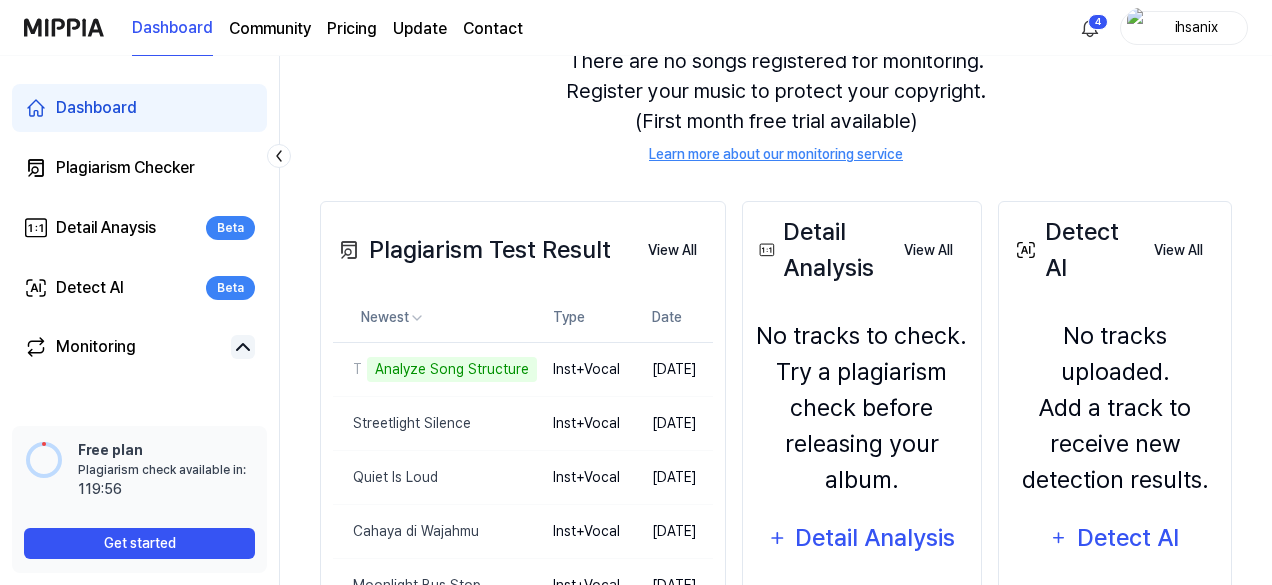 scroll, scrollTop: 300, scrollLeft: 0, axis: vertical 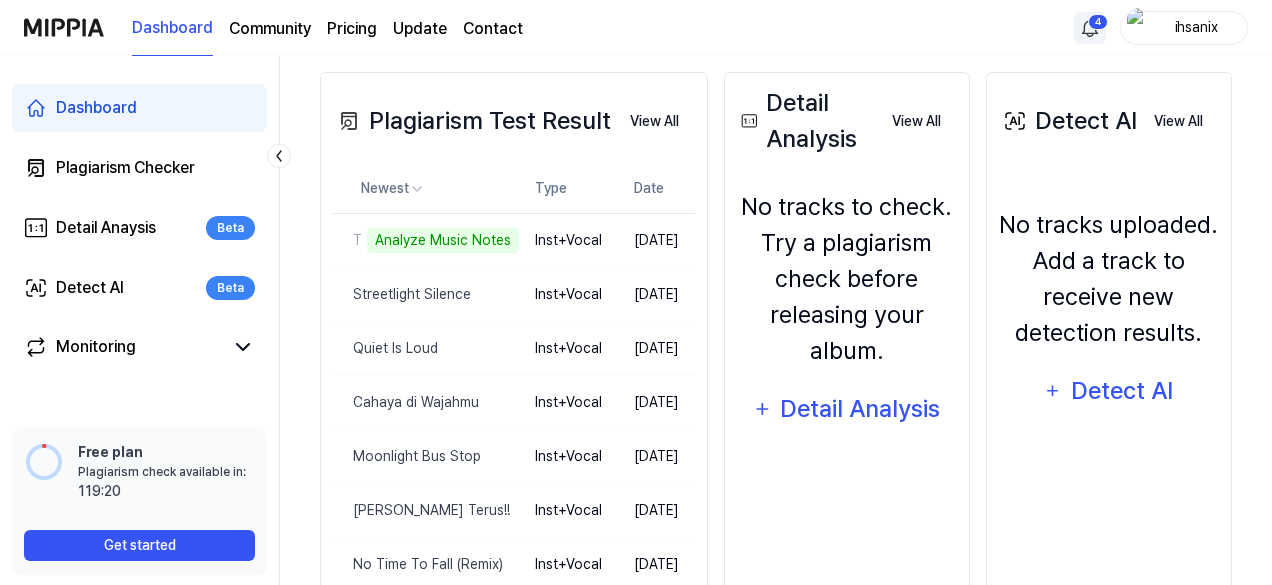 click on "Dashboard Community Pricing Update Contact 4 ihsanix Dashboard Plagiarism Checker Detail Anaysis Beta Detect AI Beta Monitoring 📋  Feedback How was your experience with the plagiarism test? We'd love to hear your  feedback Free plan Plagiarism check available in:  available in:      119:20 Get started Dashboard Start New Test Monitoring Checking Now View All Monitoring There are no songs registered for monitoring.
Register your music to protect your copyright.
(First month free trial available) Learn more about our monitoring service Plagiarism Test Result View All Plagiarism Test Result Newest Type Date They Listen in Light  Analyze Music Notes Delete Inst+Vocal Jul 3, 2025 Streetlight Silence Delete Inst+Vocal Jul 1, 2025 Quiet Is Loud  Delete Inst+Vocal Jun 28, 2025 Cahaya di Wajahmu Delete Inst+Vocal Jun 28, 2025 Moonlight Bus Stop Delete Inst+Vocal Jun 26, 2025 Gass Terus!! Delete Inst+Vocal Jun 26, 2025 No Time To Fall (Remix) Delete Inst+Vocal Jun 25, 2025 Semangat Melangkah dan Raih Mimpi 2. Delete" at bounding box center (636, -47) 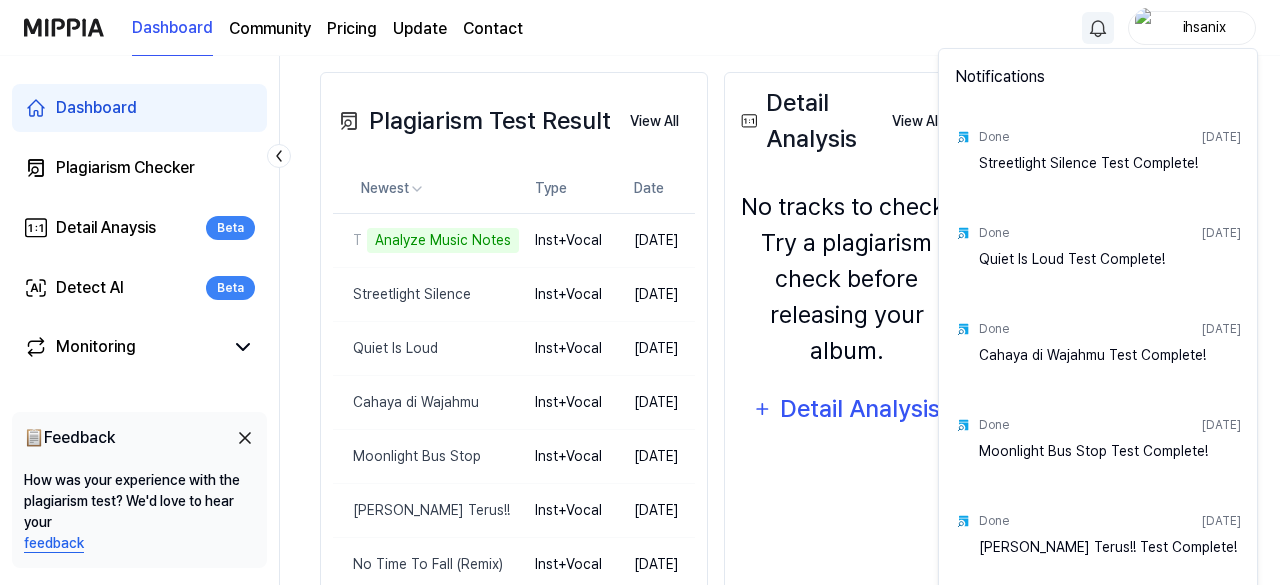 click on "Dashboard Community Pricing Update Contact ihsanix Dashboard Plagiarism Checker Detail Anaysis Beta Detect AI Beta Monitoring 📋  Feedback How was your experience with the plagiarism test? We'd love to hear your  feedback Free plan Plagiarism check available in:  available in:      119:18 Get started Dashboard Start New Test Monitoring Checking Now View All Monitoring There are no songs registered for monitoring.
Register your music to protect your copyright.
(First month free trial available) Learn more about our monitoring service Plagiarism Test Result View All Plagiarism Test Result Newest Type Date They Listen in Light  Analyze Music Notes Delete Inst+Vocal Jul 3, 2025 Streetlight Silence Delete Inst+Vocal Jul 1, 2025 Quiet Is Loud  Delete Inst+Vocal Jun 28, 2025 Cahaya di Wajahmu Delete Inst+Vocal Jun 28, 2025 Moonlight Bus Stop Delete Inst+Vocal Jun 26, 2025 Gass Terus!! Delete Inst+Vocal Jun 26, 2025 No Time To Fall (Remix) Delete Inst+Vocal Jun 25, 2025 Semangat Melangkah dan Raih Mimpi 2. Delete" at bounding box center [640, -47] 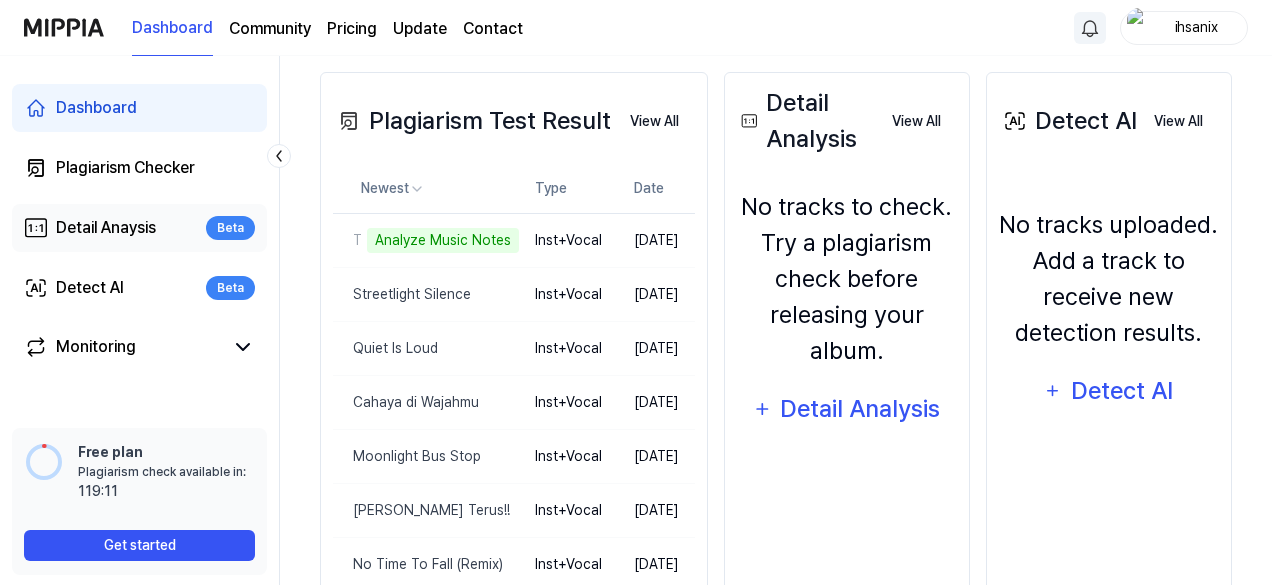 click on "Detail Anaysis" at bounding box center [106, 228] 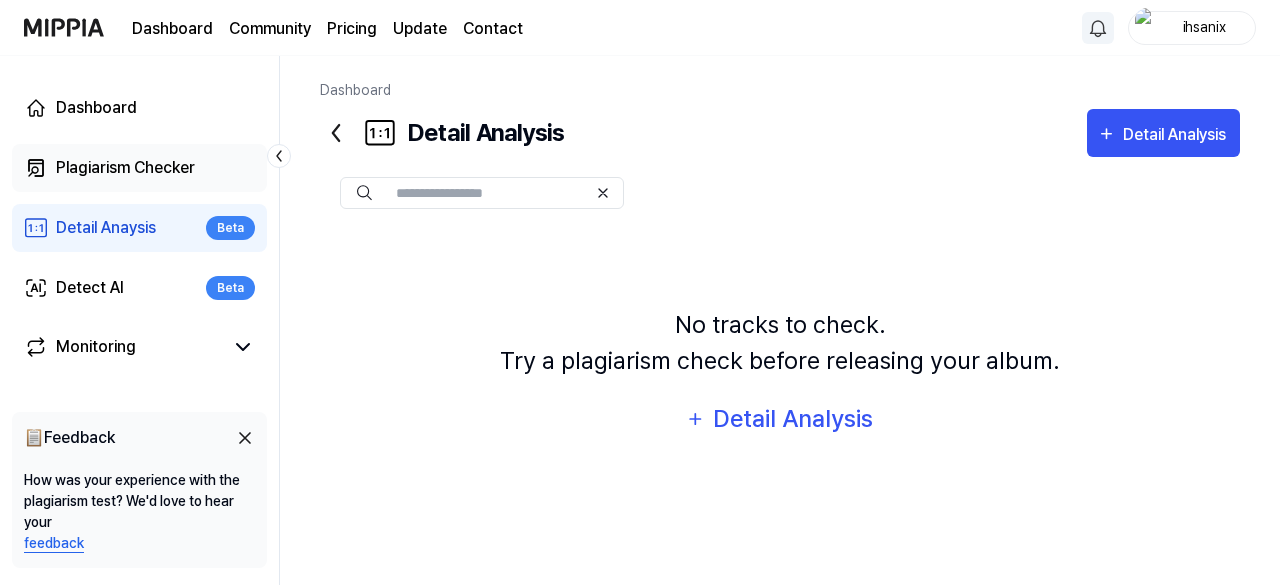 click on "Plagiarism Checker" at bounding box center [125, 168] 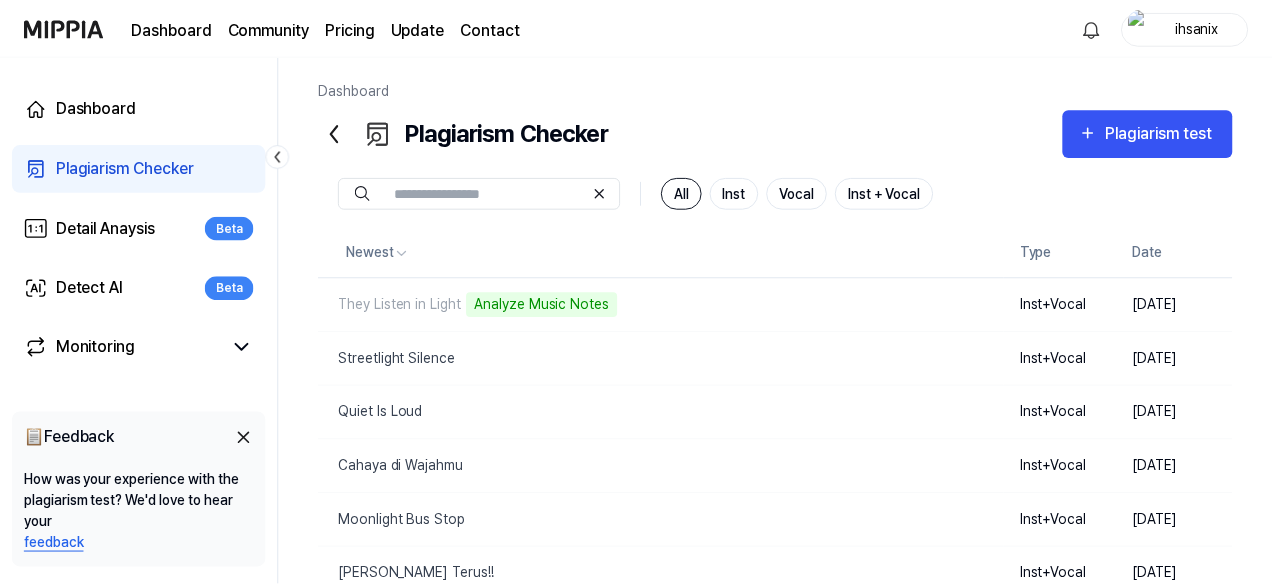 scroll, scrollTop: 0, scrollLeft: 0, axis: both 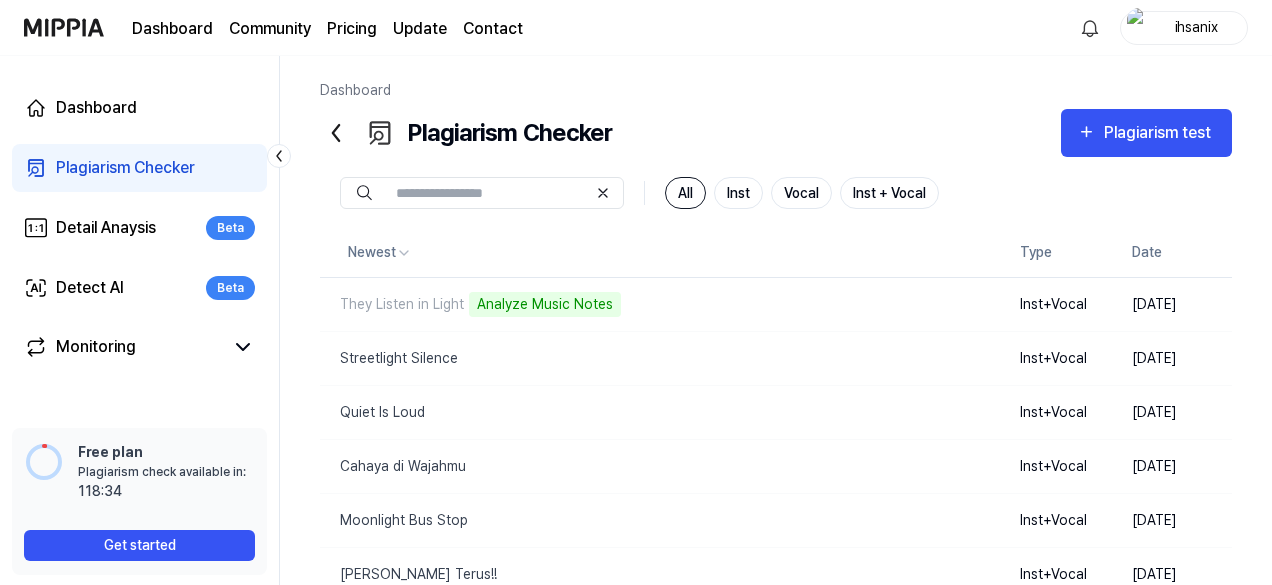 click at bounding box center (0, 0) 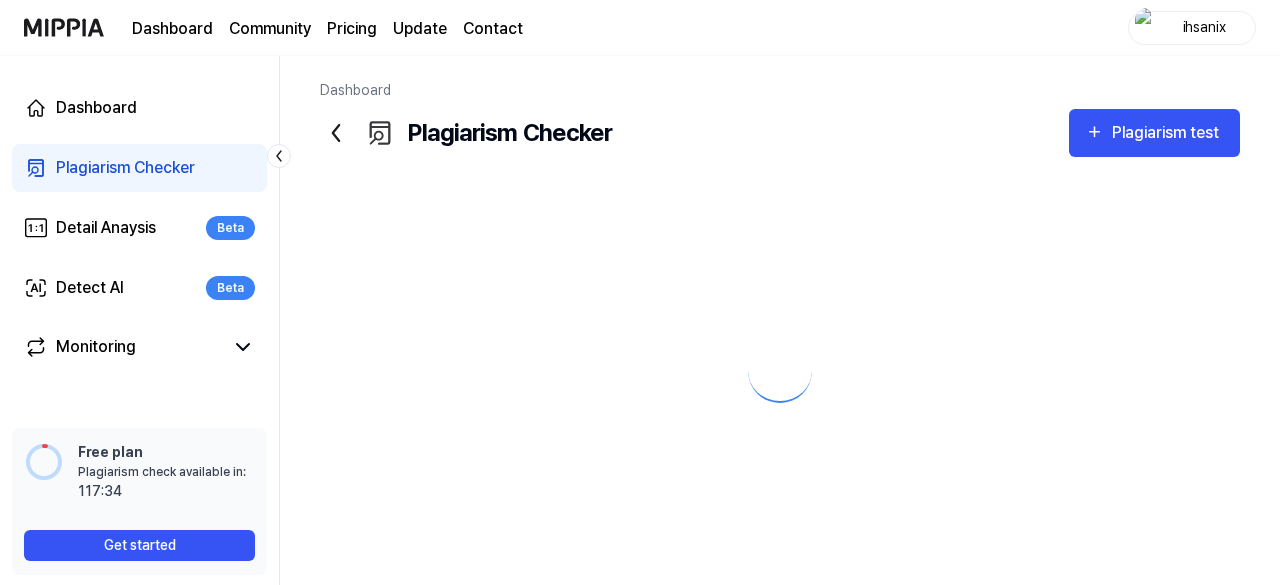 scroll, scrollTop: 0, scrollLeft: 0, axis: both 